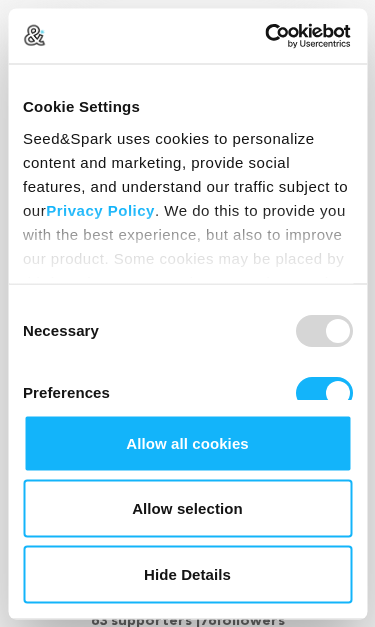 scroll, scrollTop: 285, scrollLeft: 0, axis: vertical 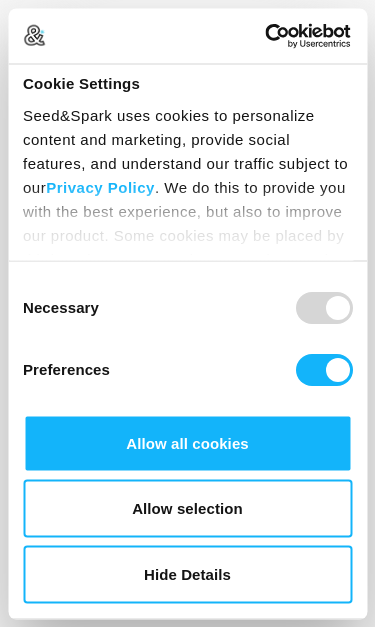 click on "Allow all cookies" at bounding box center (187, 443) 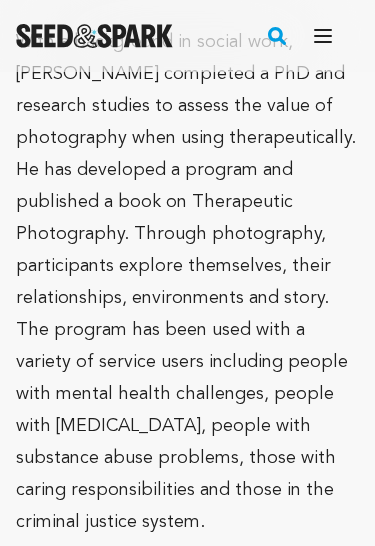 scroll, scrollTop: 12069, scrollLeft: 0, axis: vertical 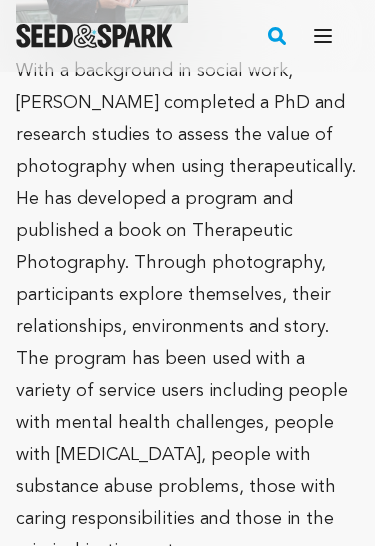 click 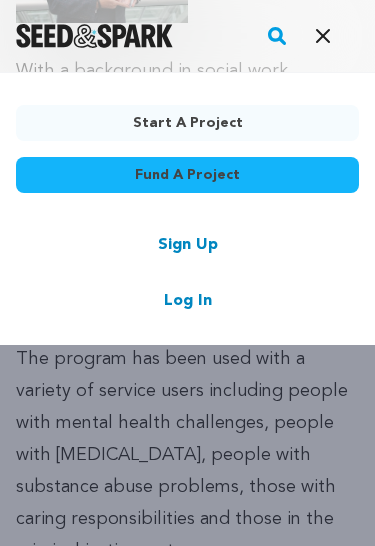 click on "Fund a project" at bounding box center [187, 175] 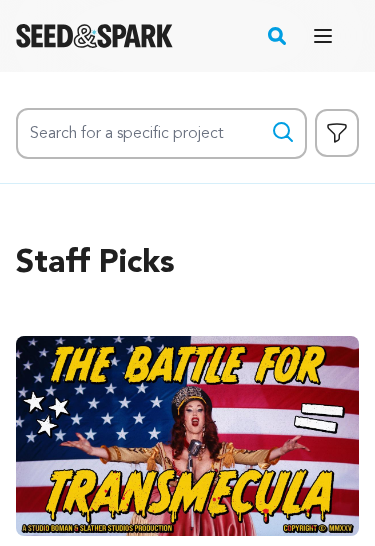 scroll, scrollTop: 0, scrollLeft: 0, axis: both 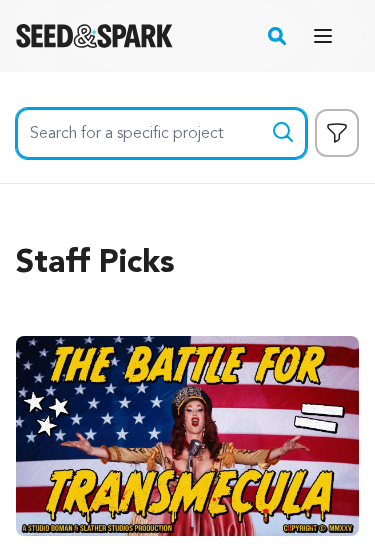 click on "Search for a specific project" at bounding box center [161, 133] 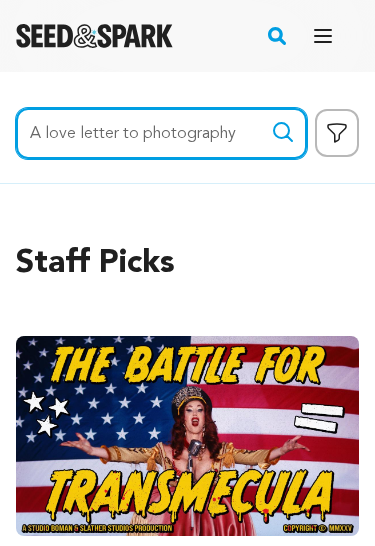 type on "A love letter to photography" 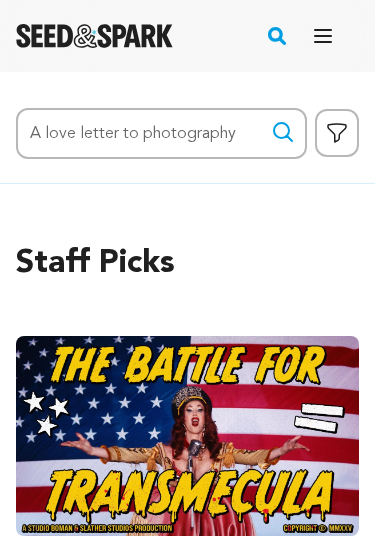 click 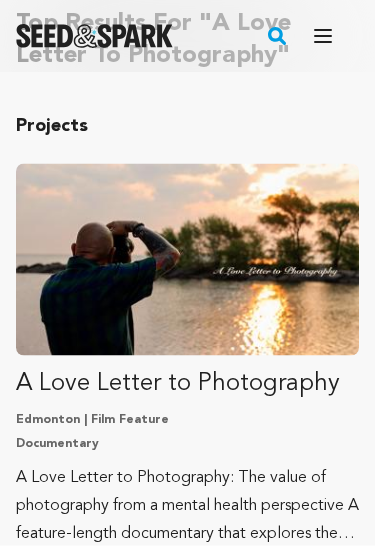 scroll, scrollTop: 163, scrollLeft: 0, axis: vertical 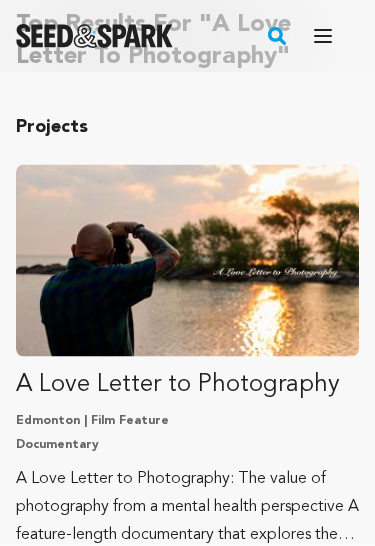 click on "A Love Letter to Photography" at bounding box center (187, 385) 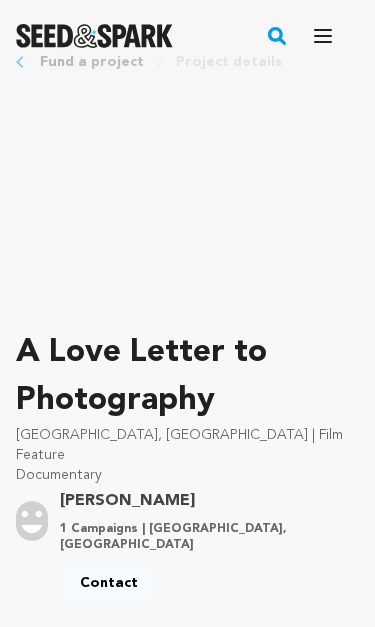 scroll, scrollTop: 60, scrollLeft: 0, axis: vertical 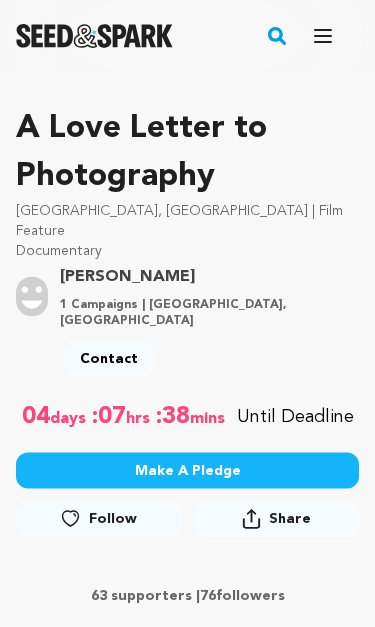 click on "Make A Pledge" at bounding box center (187, 471) 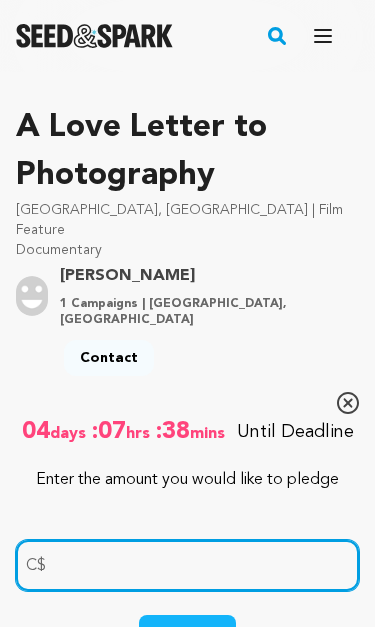 click at bounding box center (187, 565) 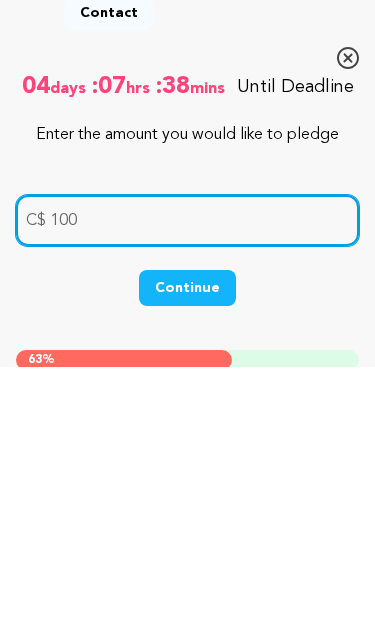 type on "100" 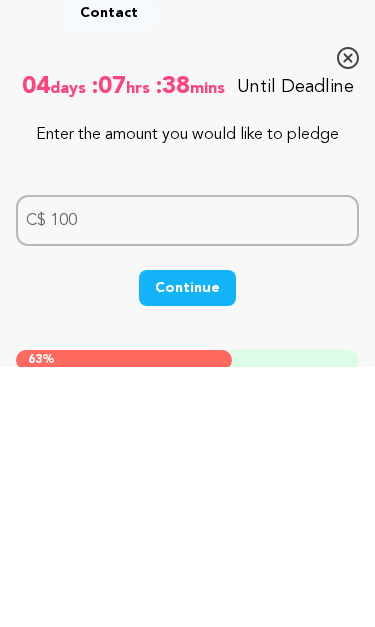 click on "Continue" at bounding box center (187, 548) 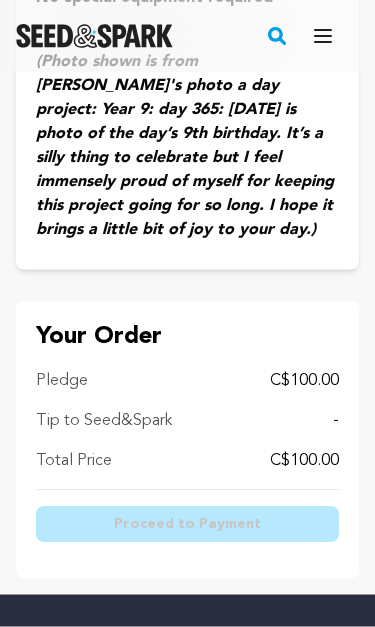 scroll, scrollTop: 3122, scrollLeft: 0, axis: vertical 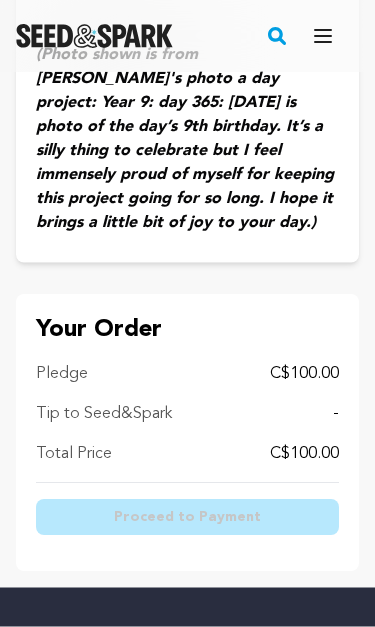 click on "-" at bounding box center (336, 415) 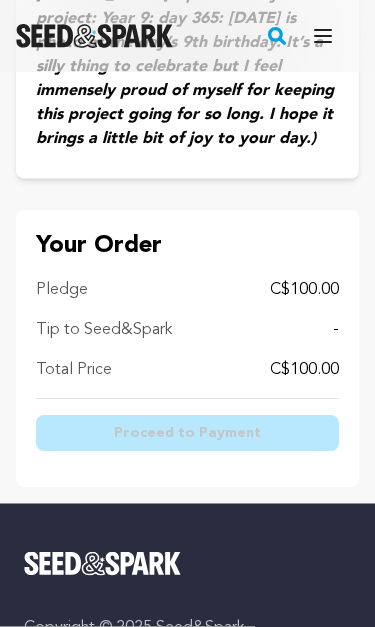 scroll, scrollTop: 3207, scrollLeft: 0, axis: vertical 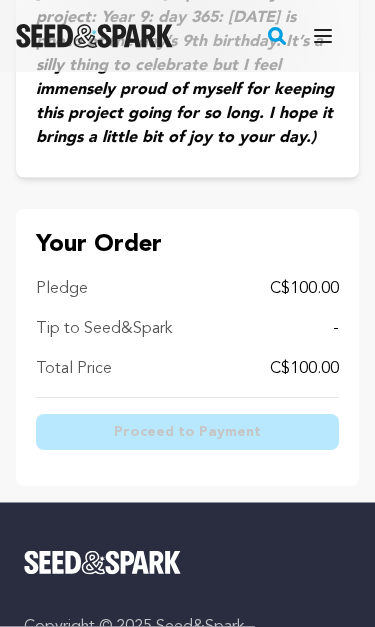 click on "C$100.00" at bounding box center [304, 290] 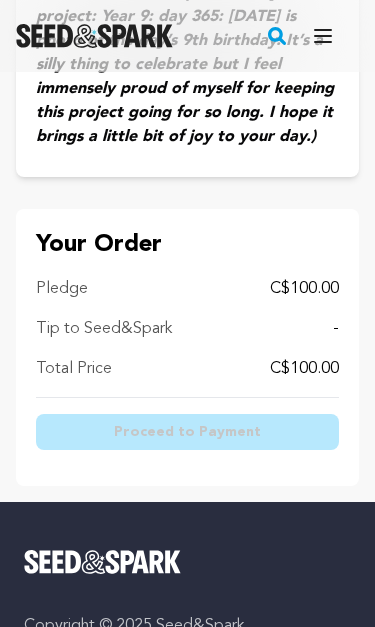 click on "-" at bounding box center [336, 329] 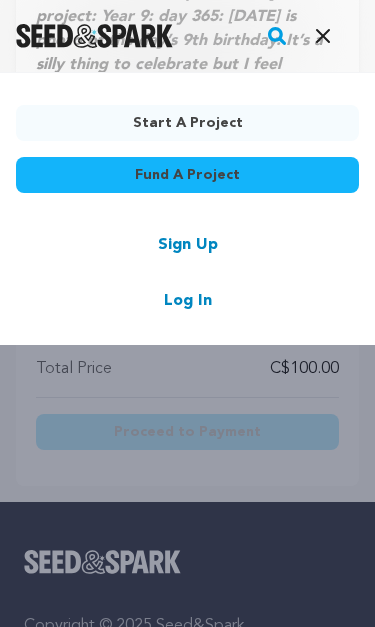 click on "Fund a project" at bounding box center [187, 175] 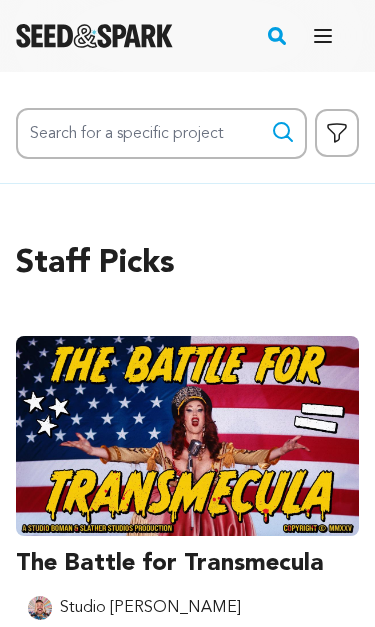 scroll, scrollTop: 0, scrollLeft: 0, axis: both 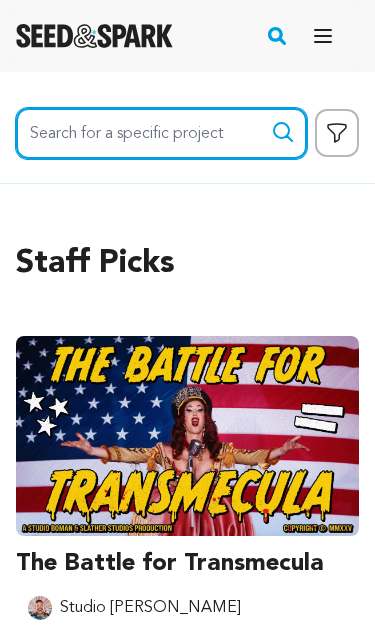 click on "Search for a specific project" at bounding box center (161, 133) 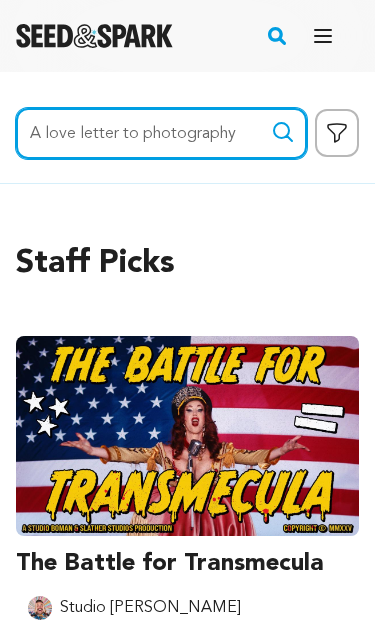 type on "A love letter to photography" 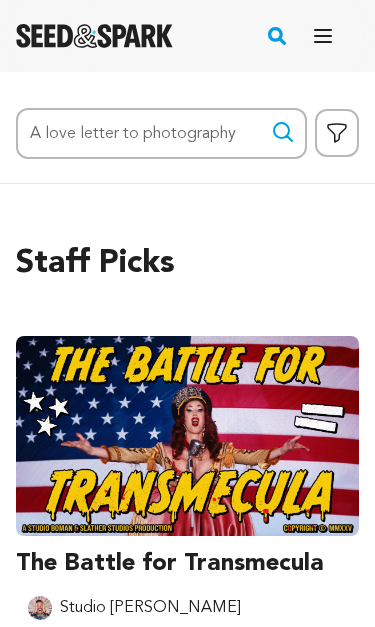 click 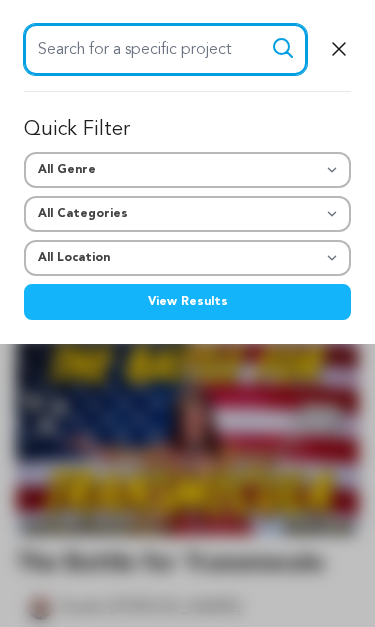 click on "Search for a specific project" at bounding box center [165, 49] 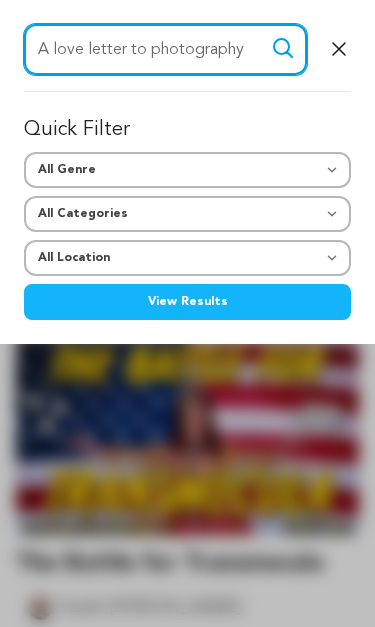 type on "A love letter to photography" 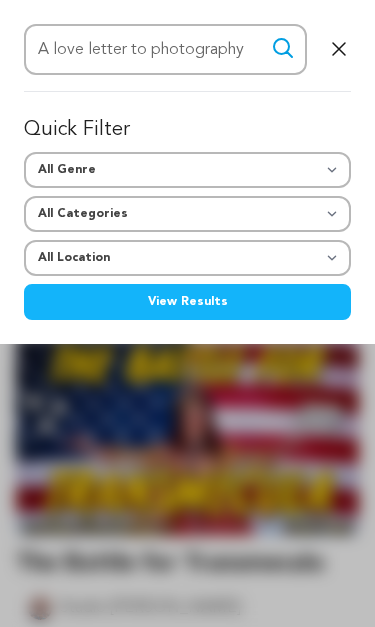 click 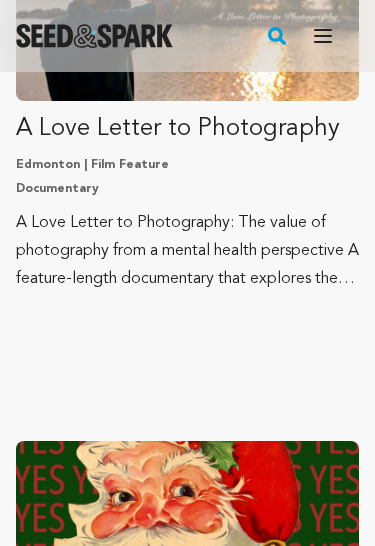 scroll, scrollTop: 342, scrollLeft: 0, axis: vertical 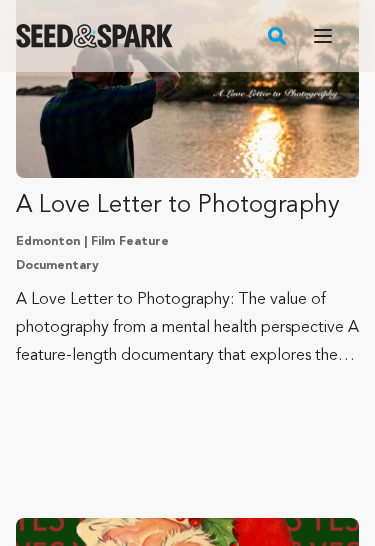 click on "A Love Letter to Photography
[GEOGRAPHIC_DATA] | Film Feature
Documentary
A Love Letter to Photography:  The value of photography from a mental health perspective A feature-length documentary that explores the value of engaging in photographic practices as a method of self-care and helping manage one's mental health, told through personal stories of photographers interspersed with academic theories and initiatives" at bounding box center (187, 178) 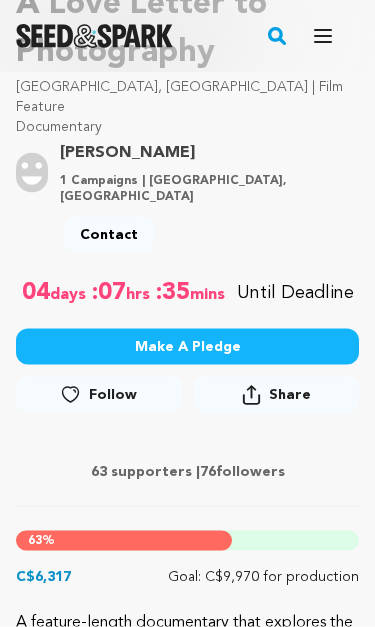scroll, scrollTop: 409, scrollLeft: 0, axis: vertical 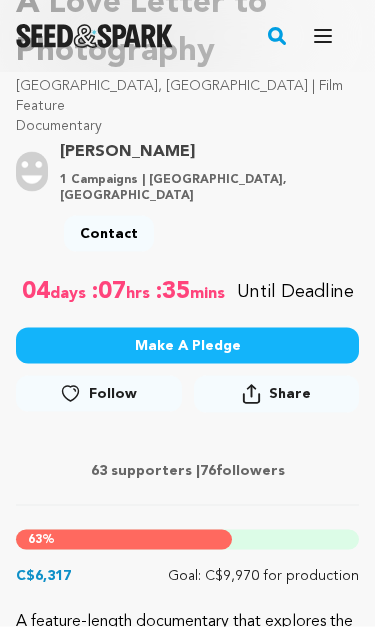 click on "Make A Pledge" at bounding box center (187, 346) 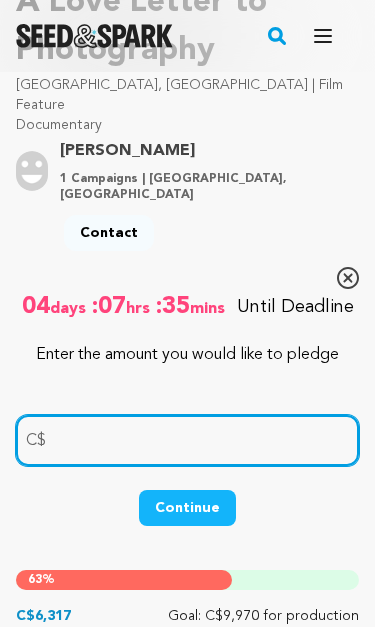click at bounding box center [187, 440] 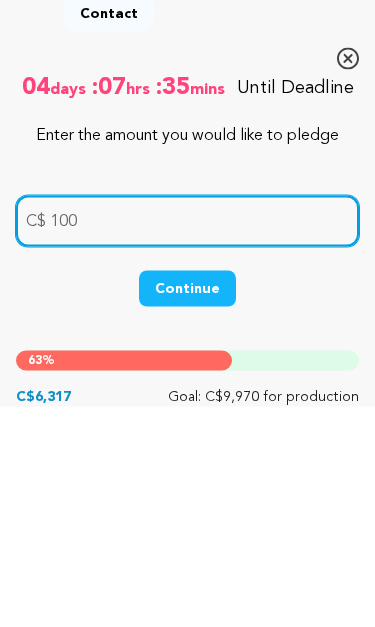 type on "100" 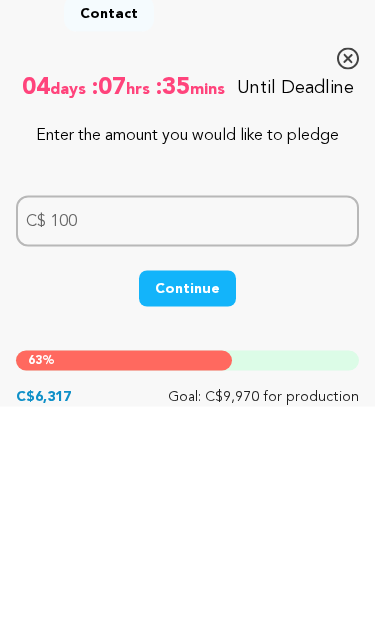 click on "Continue" at bounding box center [187, 509] 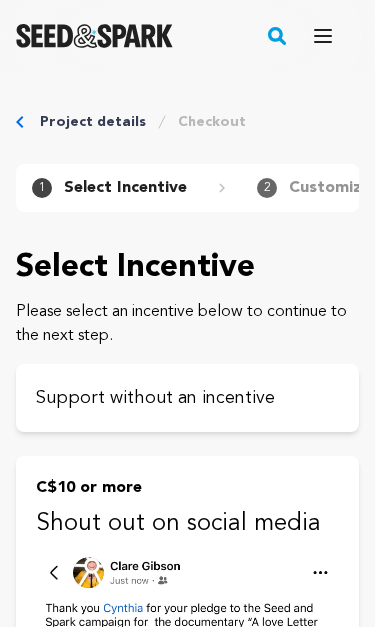 scroll, scrollTop: 0, scrollLeft: 0, axis: both 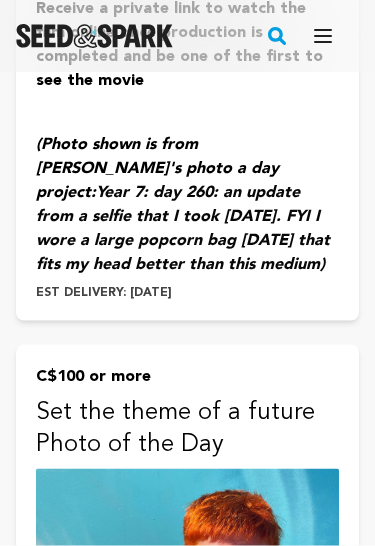 click on "C$100
or more" at bounding box center [187, 377] 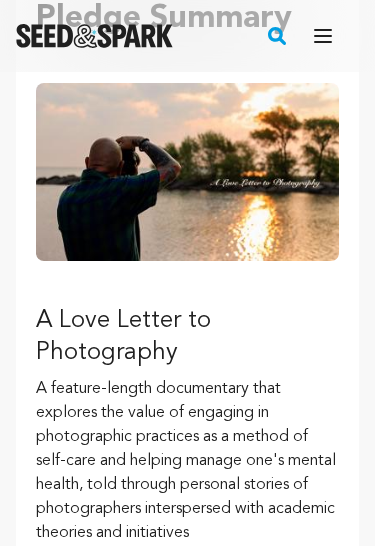 click on "A Love Letter to Photography" at bounding box center (187, 337) 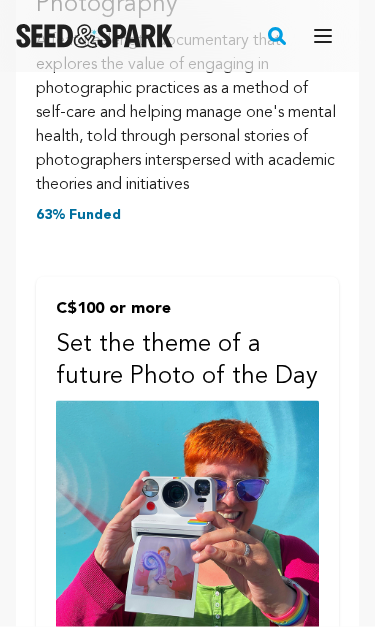 scroll, scrollTop: 618, scrollLeft: 0, axis: vertical 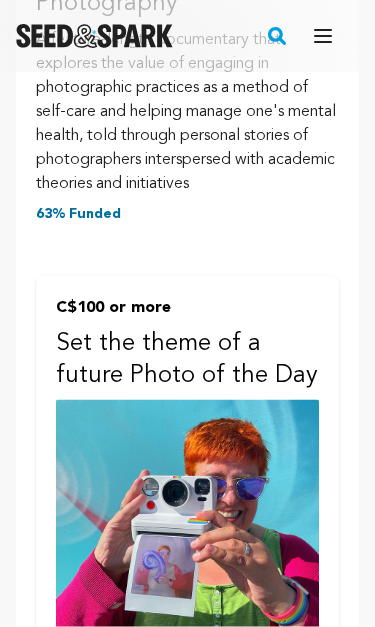 click on "C$100 or more" at bounding box center (187, 308) 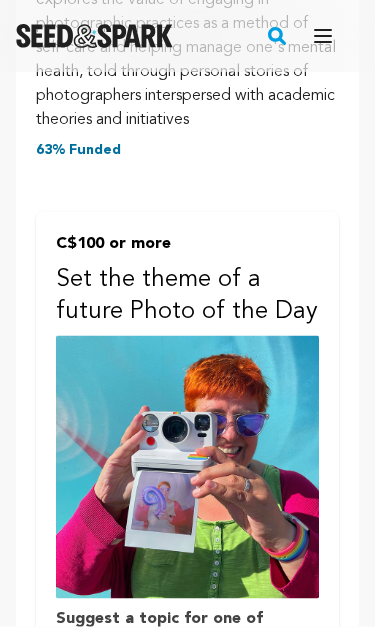 scroll, scrollTop: 684, scrollLeft: 0, axis: vertical 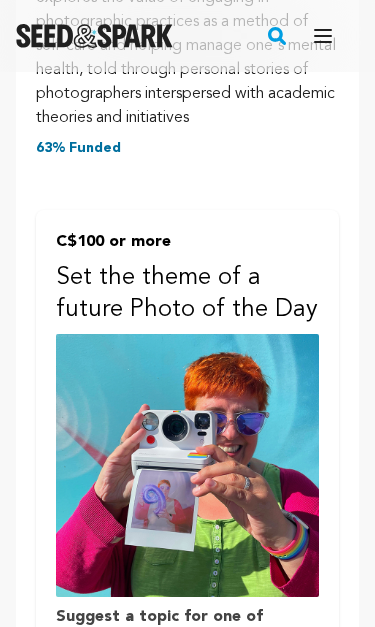 click on "Set the theme of a future Photo of the Day" at bounding box center [187, 294] 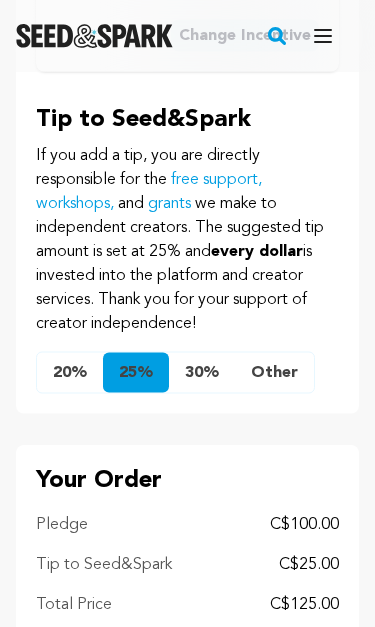 scroll, scrollTop: 1826, scrollLeft: 0, axis: vertical 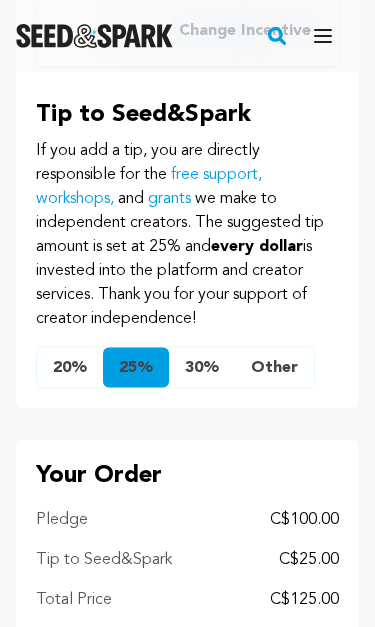 click on "Other" at bounding box center (274, 368) 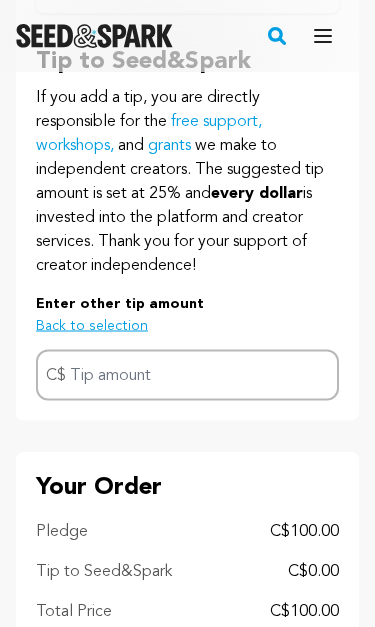 scroll, scrollTop: 1883, scrollLeft: 0, axis: vertical 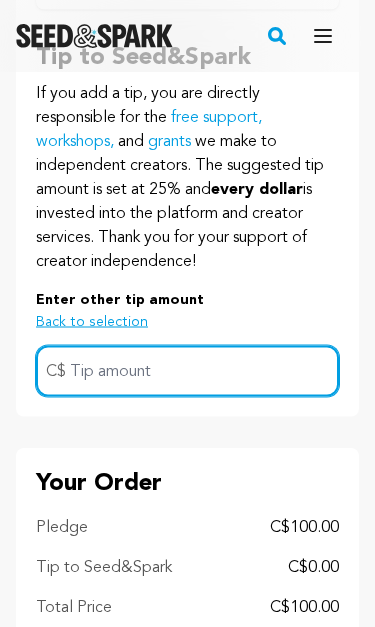 click at bounding box center [187, 371] 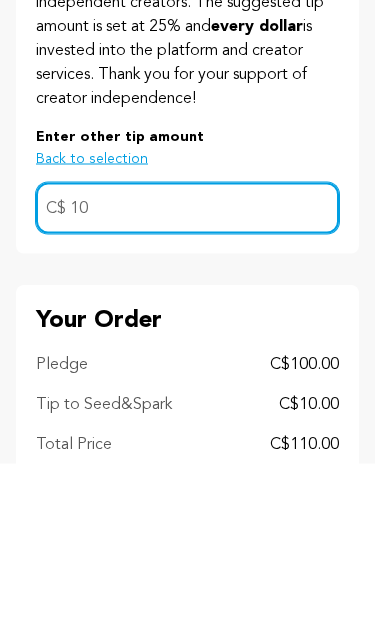 type on "10" 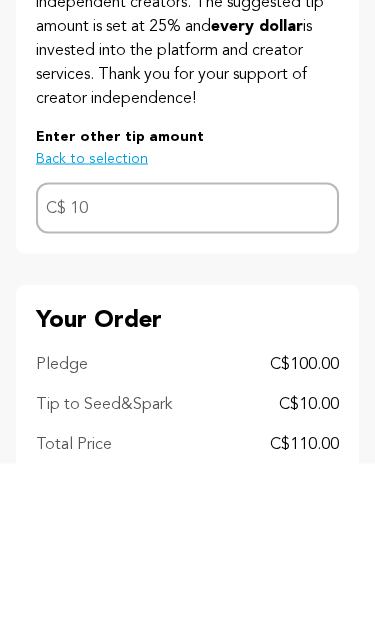 scroll, scrollTop: 2047, scrollLeft: 0, axis: vertical 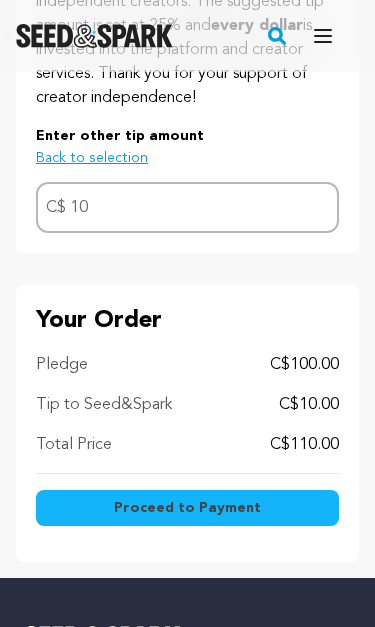 click on "Proceed to Payment" at bounding box center [187, 508] 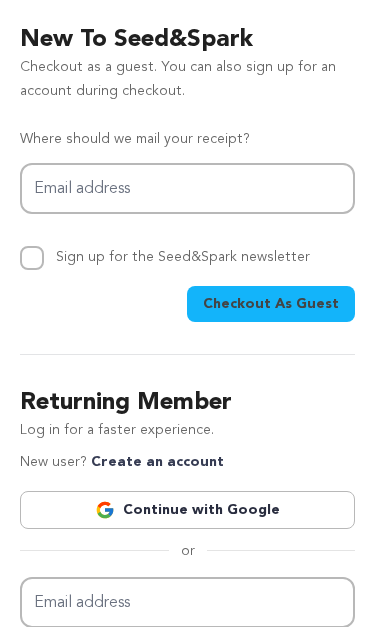 type on "[PERSON_NAME][EMAIL_ADDRESS][DOMAIN_NAME]" 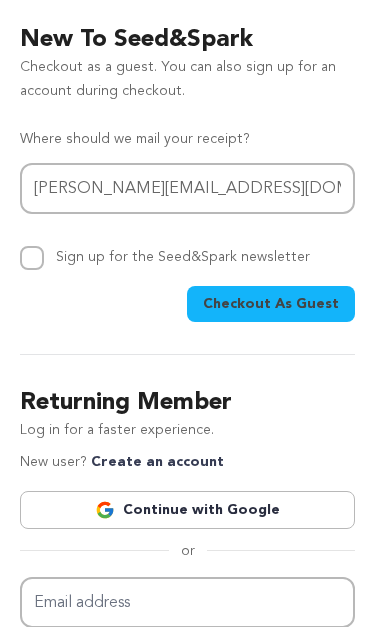 type on "[PERSON_NAME][EMAIL_ADDRESS][DOMAIN_NAME]" 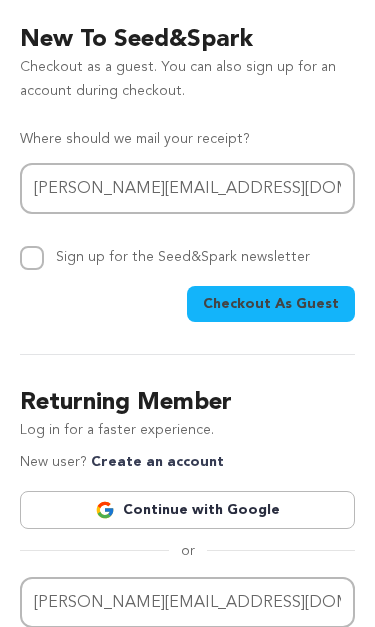 type on "[PERSON_NAME][EMAIL_ADDRESS][DOMAIN_NAME]" 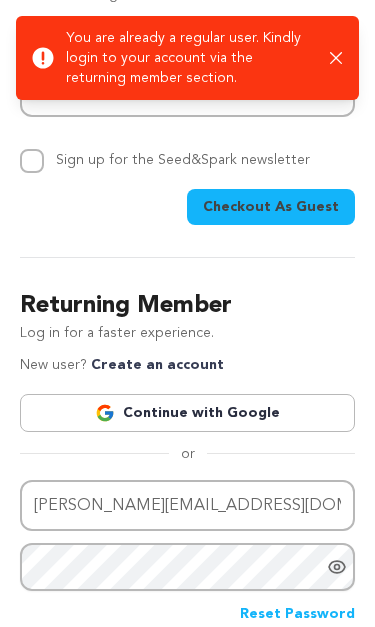 scroll, scrollTop: 101, scrollLeft: 0, axis: vertical 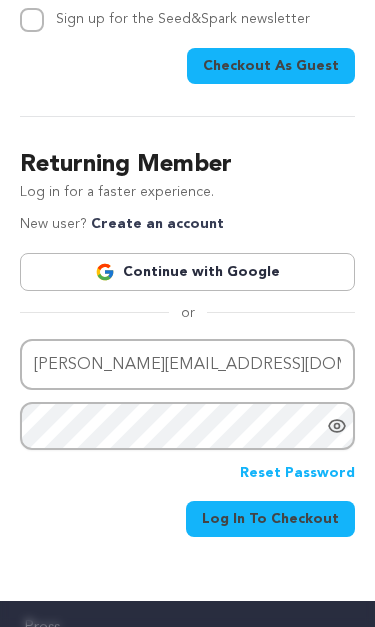 click on "Log In To Checkout" at bounding box center (270, 519) 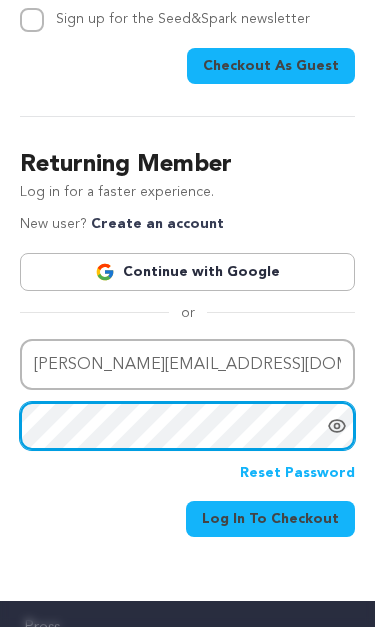 scroll, scrollTop: 2420, scrollLeft: 0, axis: vertical 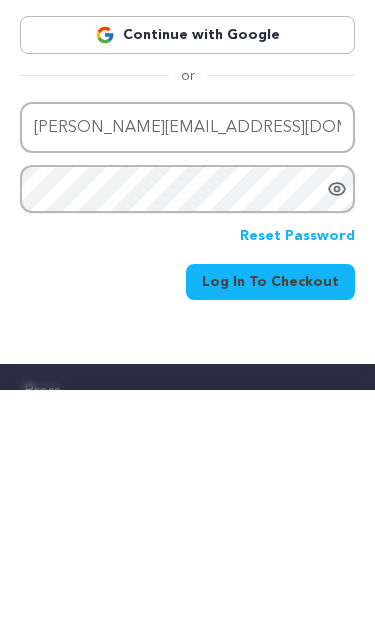 click 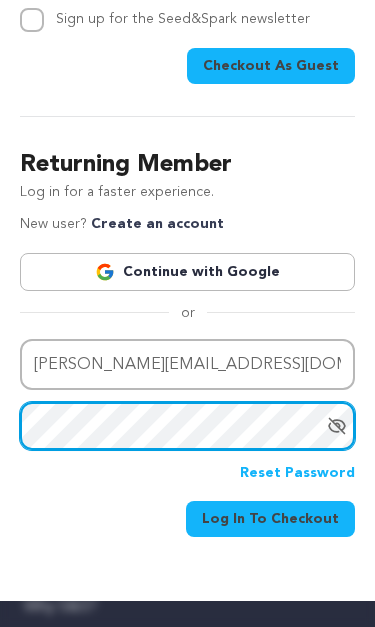 scroll, scrollTop: 2657, scrollLeft: 0, axis: vertical 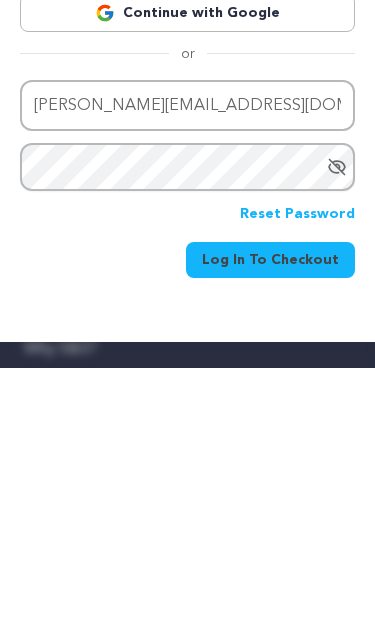 click on "Log In To Checkout" at bounding box center [270, 519] 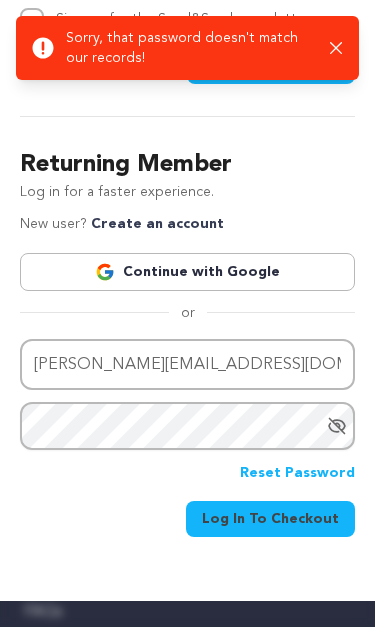 click on "Reset
Password" at bounding box center (297, 474) 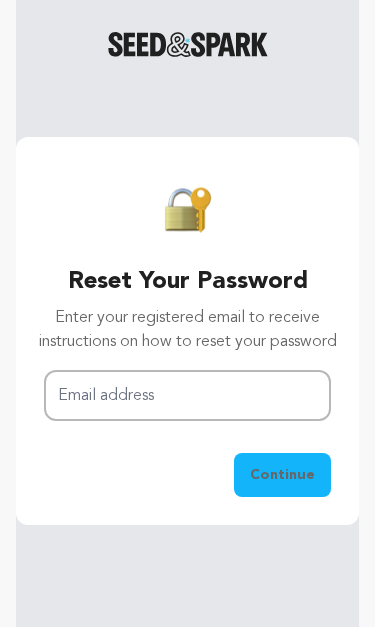 scroll, scrollTop: 0, scrollLeft: 0, axis: both 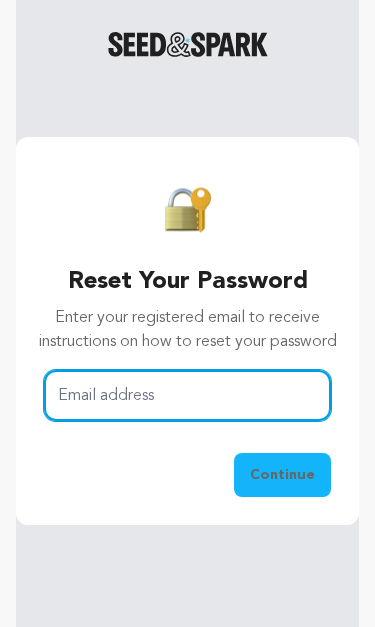 click on "Email address" at bounding box center [187, 395] 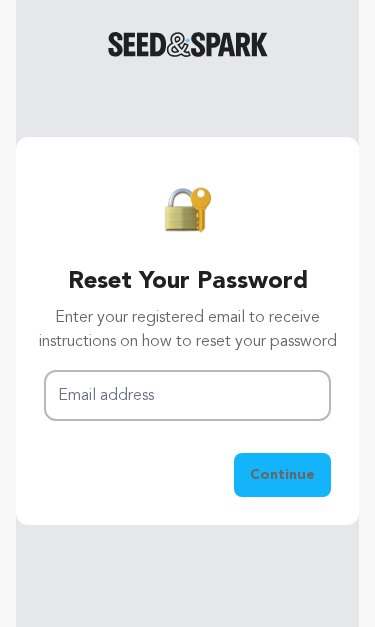 type on "[PERSON_NAME][EMAIL_ADDRESS][DOMAIN_NAME]" 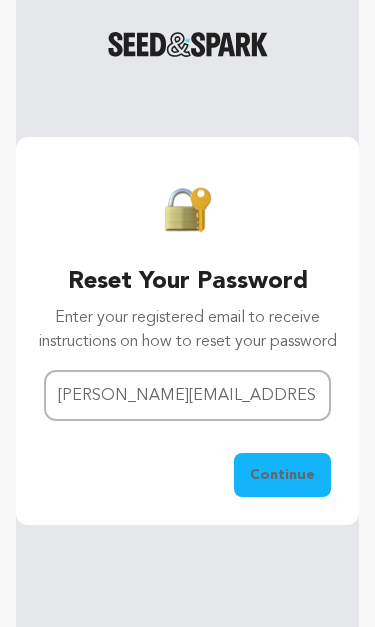 click on "Continue" at bounding box center [282, 475] 